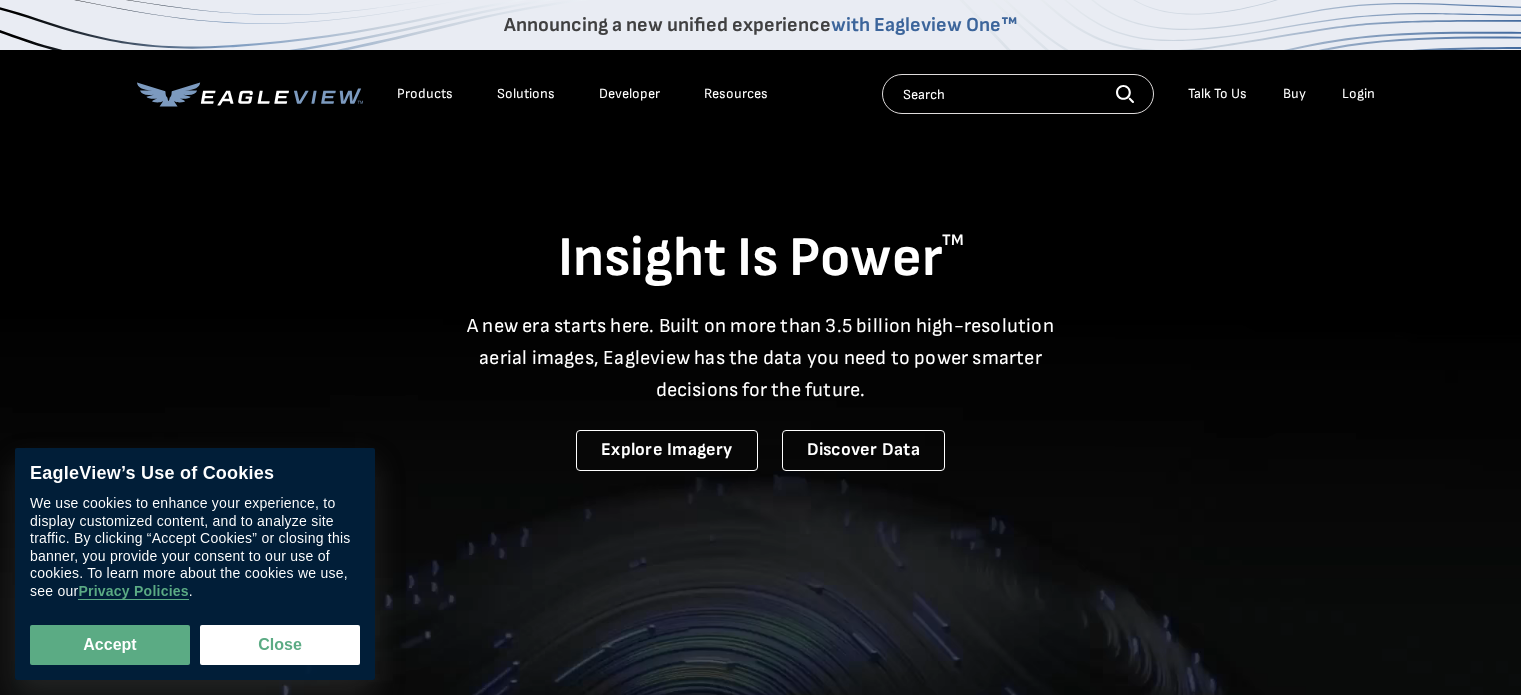 scroll, scrollTop: 0, scrollLeft: 0, axis: both 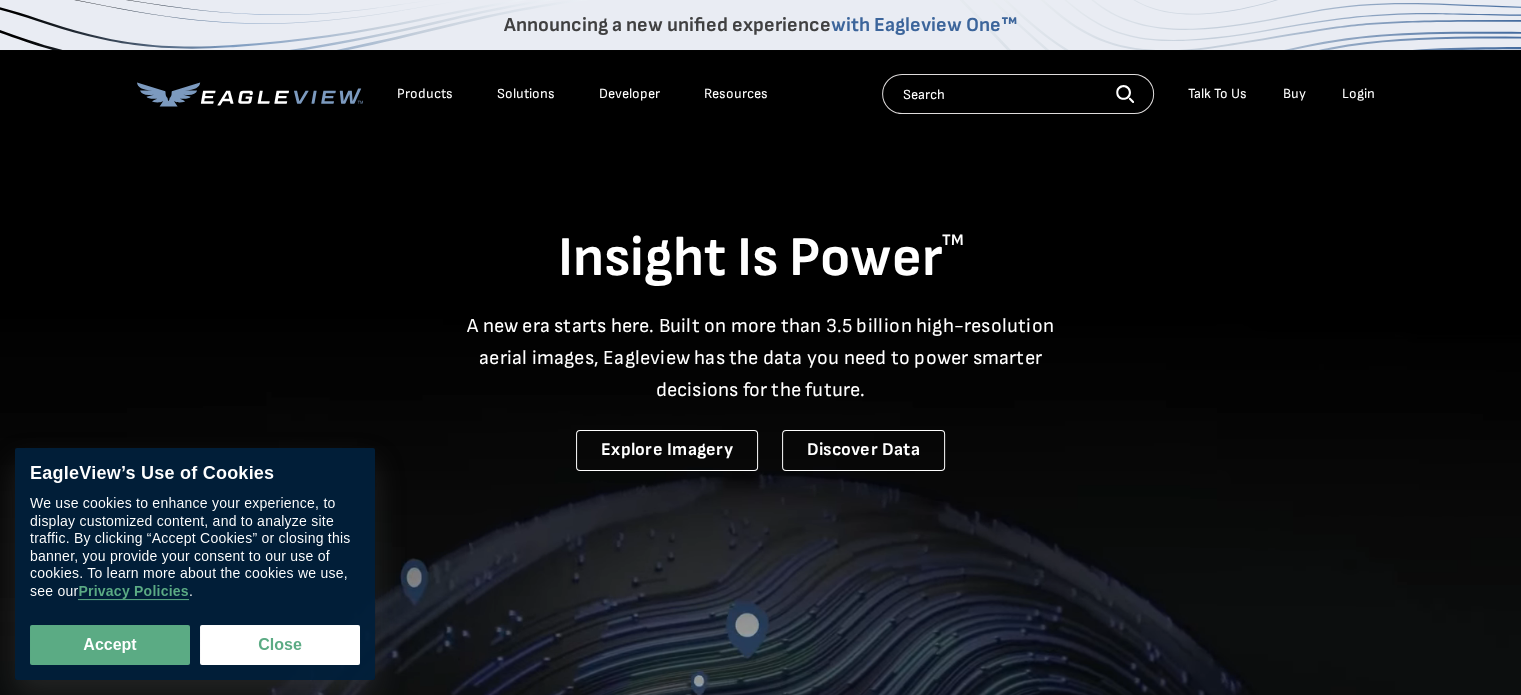 click on "Login" at bounding box center (1358, 94) 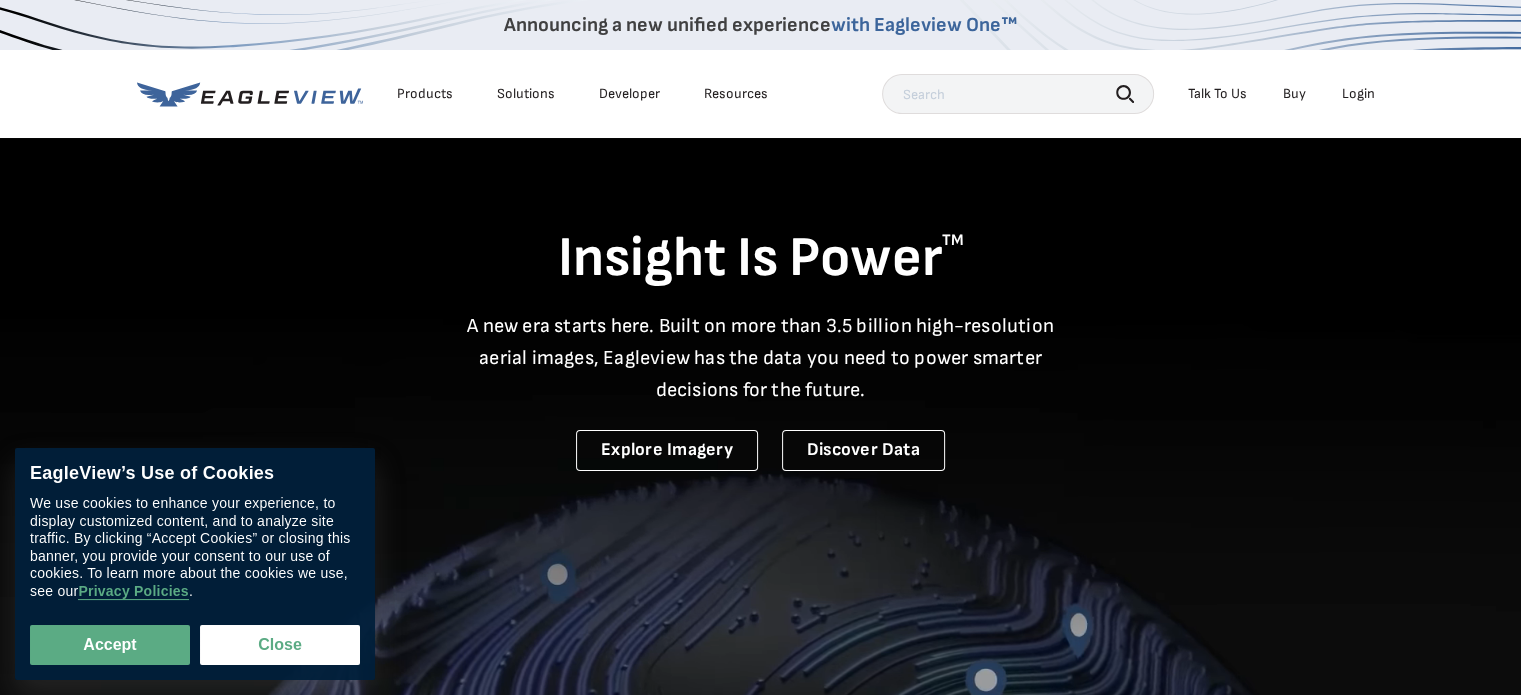 click on "Login" at bounding box center [1358, 94] 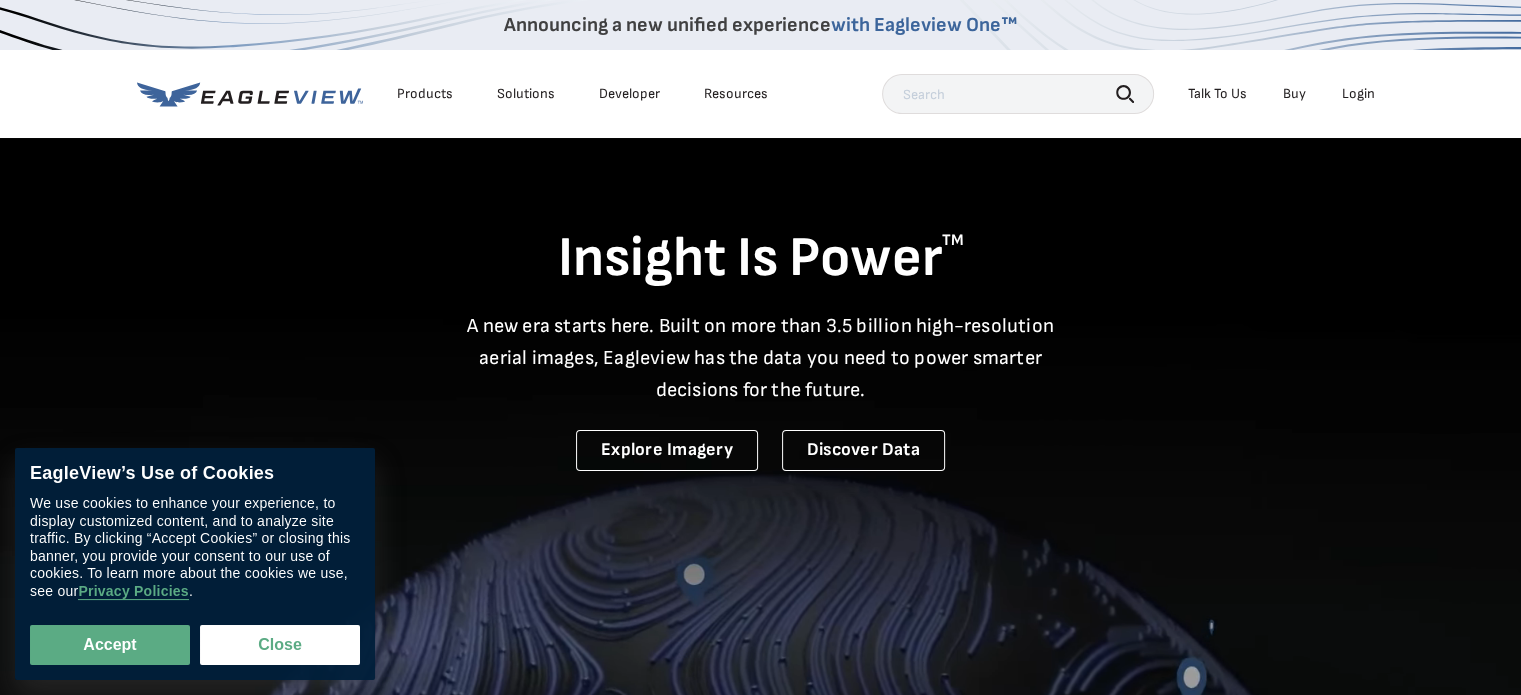 click on "Login" at bounding box center [1358, 94] 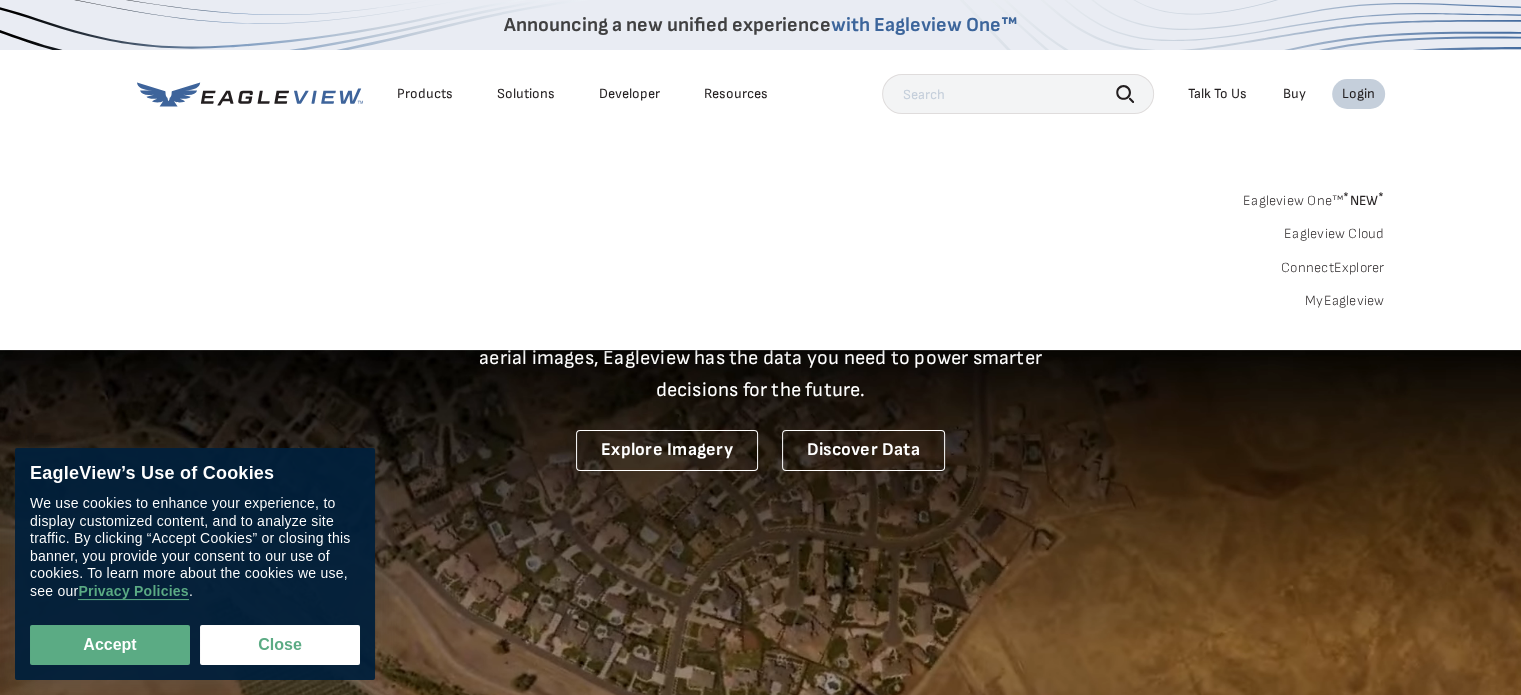 click on "MyEagleview" at bounding box center [1345, 301] 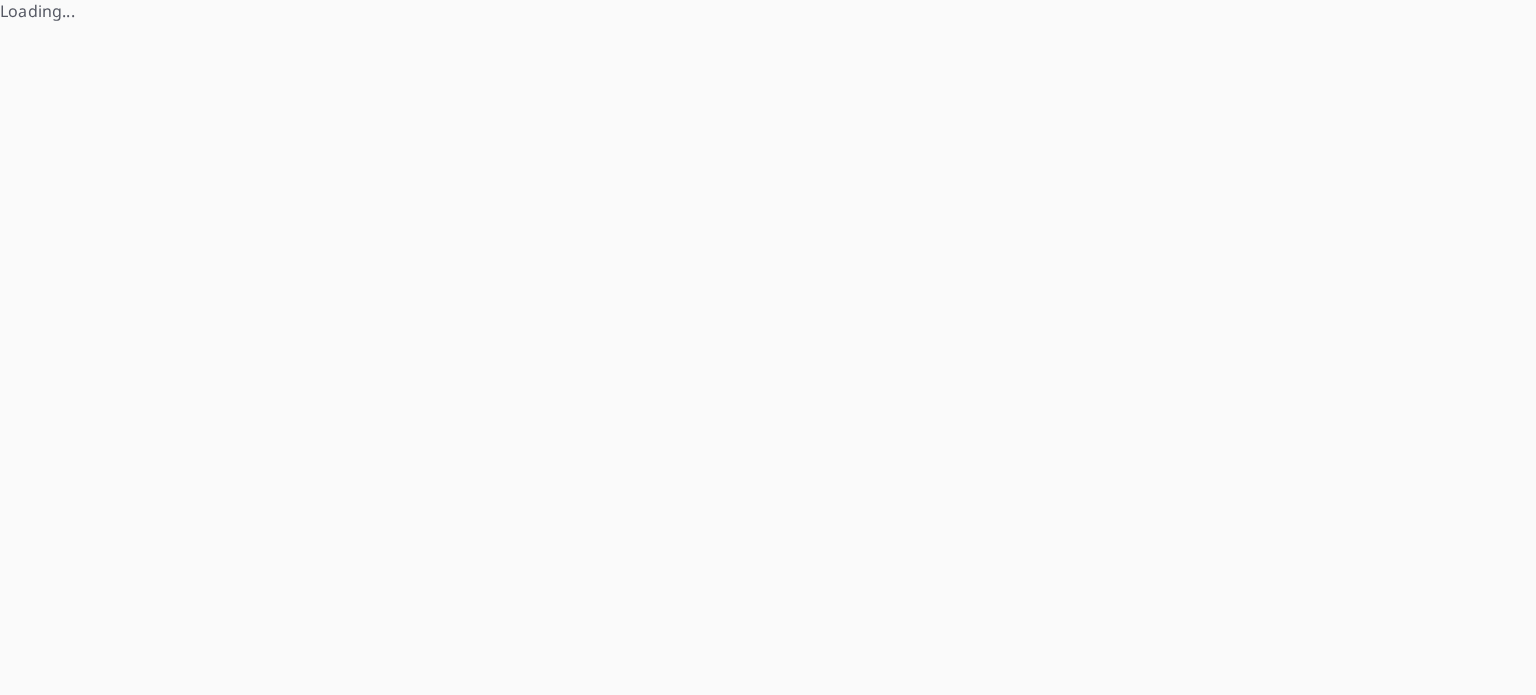 scroll, scrollTop: 0, scrollLeft: 0, axis: both 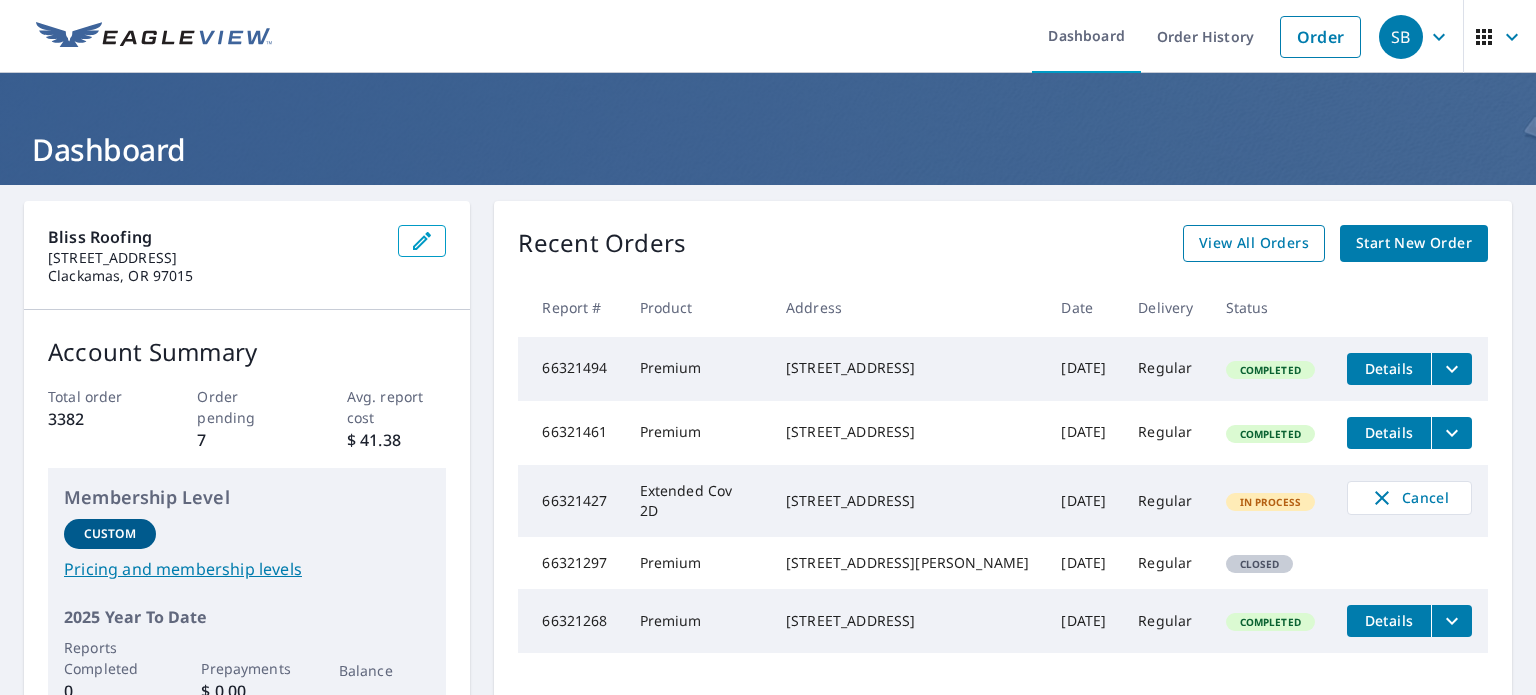 click on "View All Orders" at bounding box center [1254, 243] 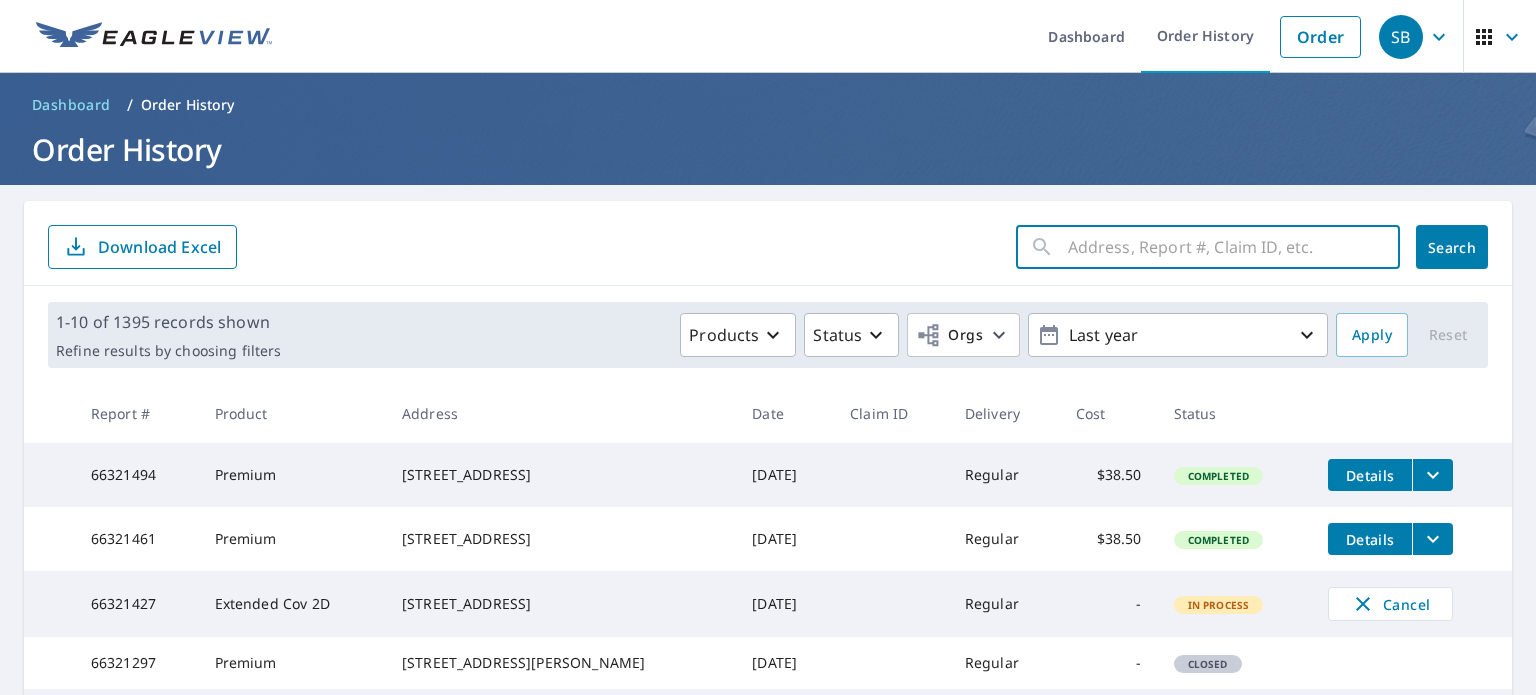 click at bounding box center [1234, 247] 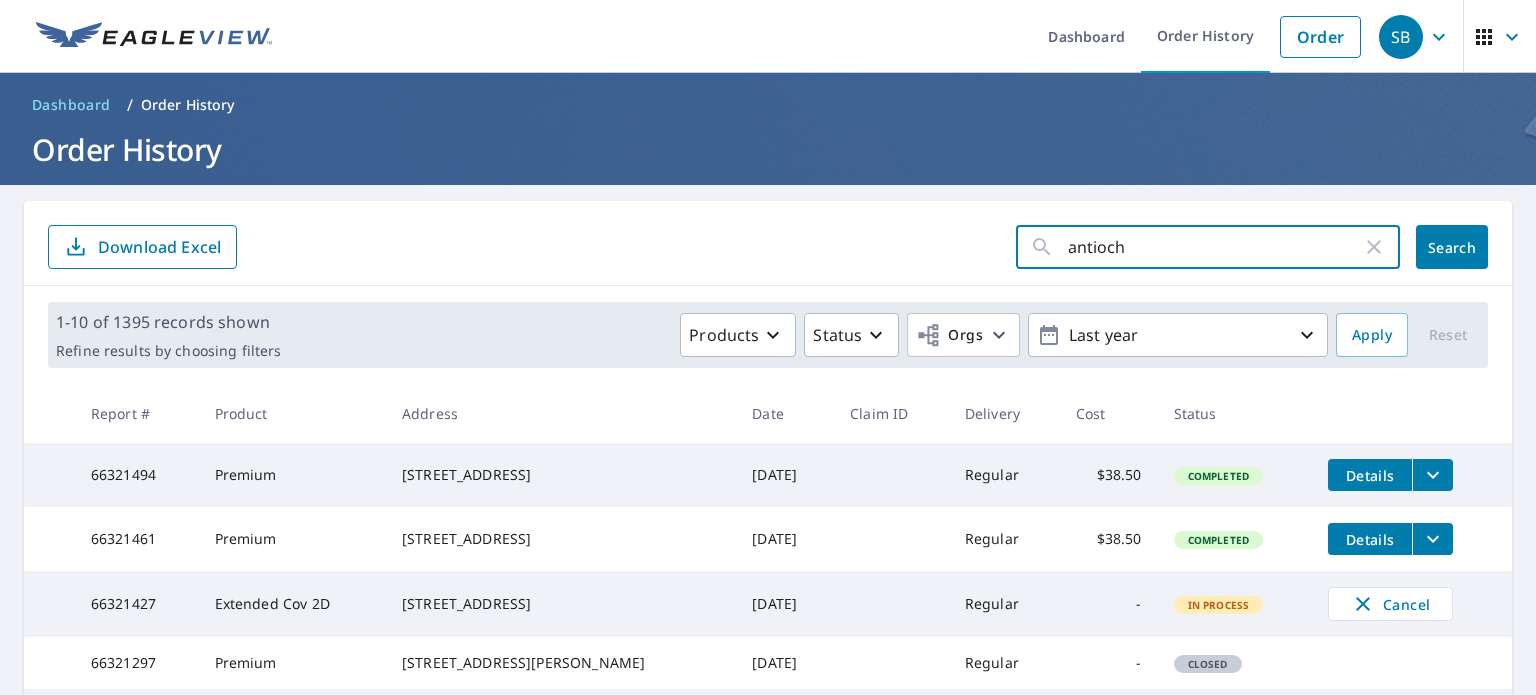 type on "antioch" 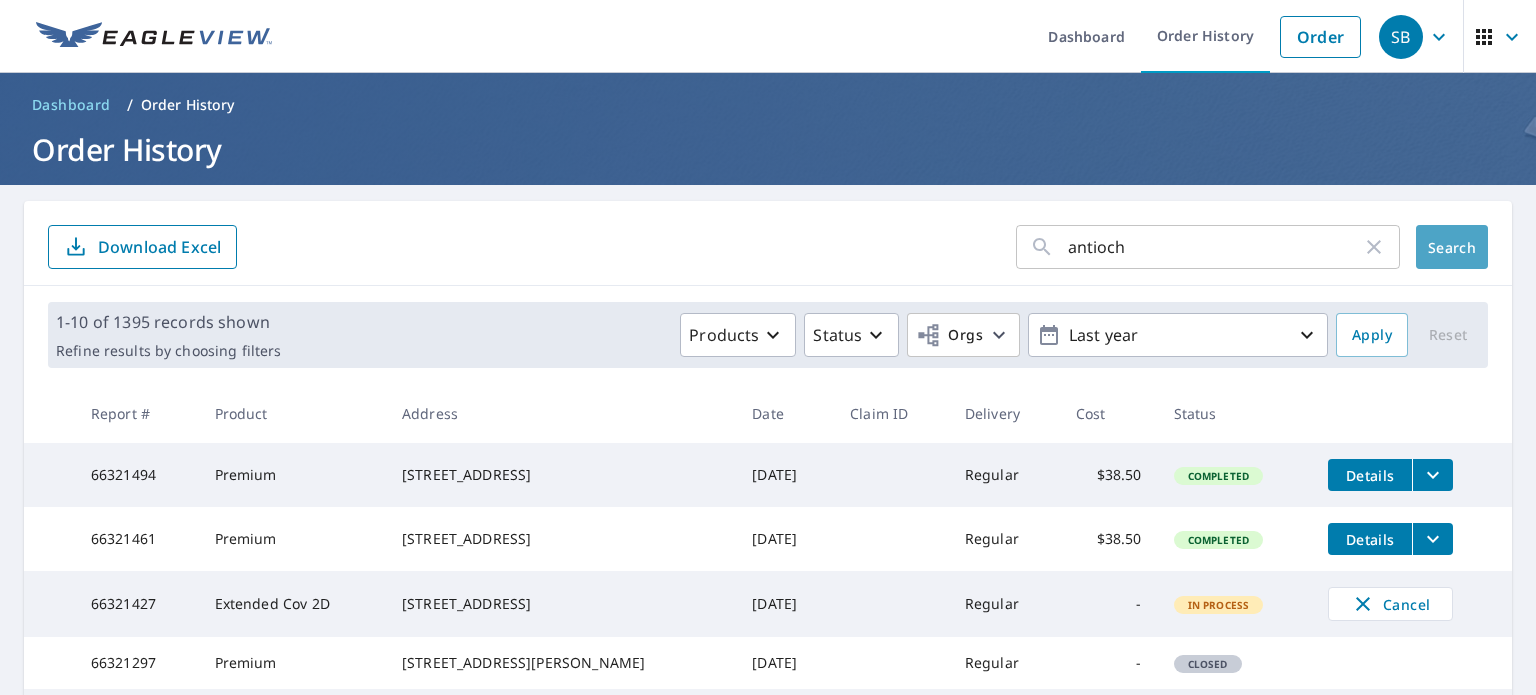 click on "Search" 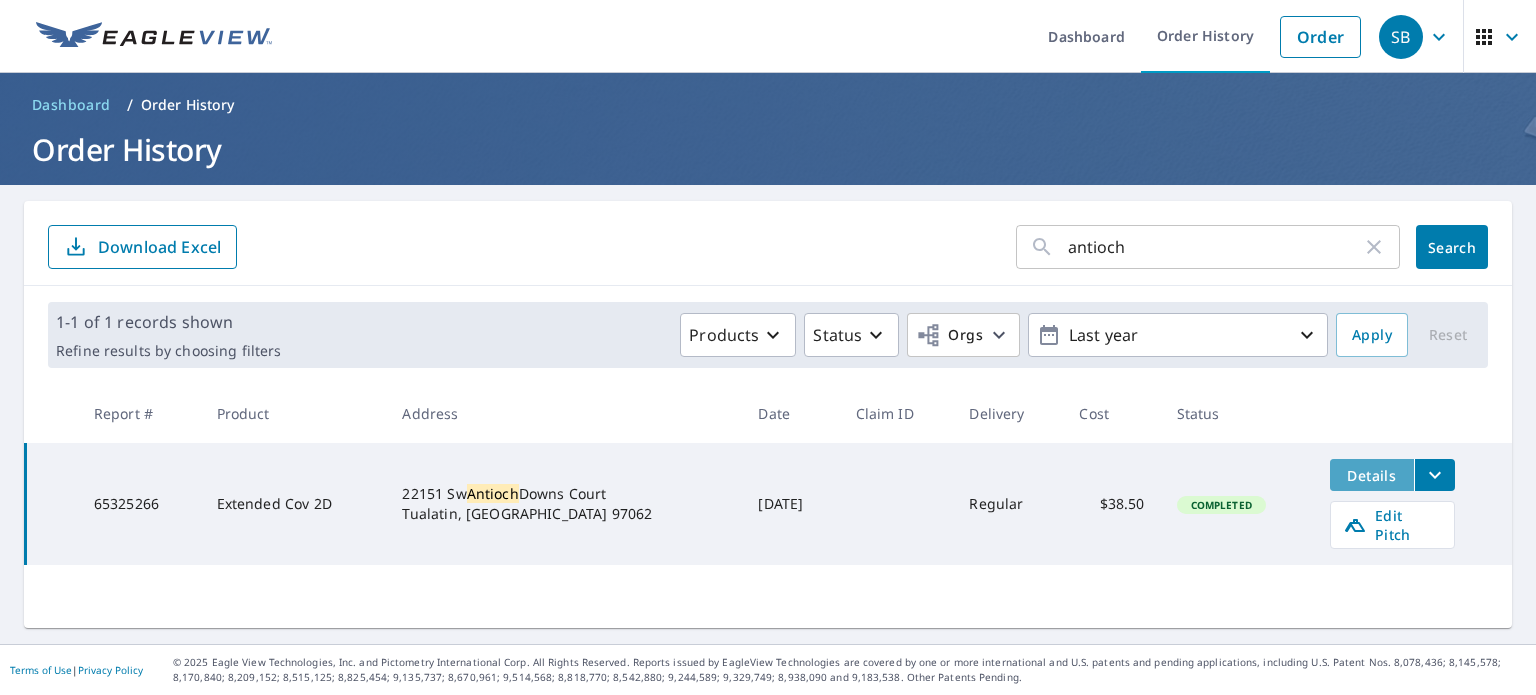 click on "Details" at bounding box center [1372, 475] 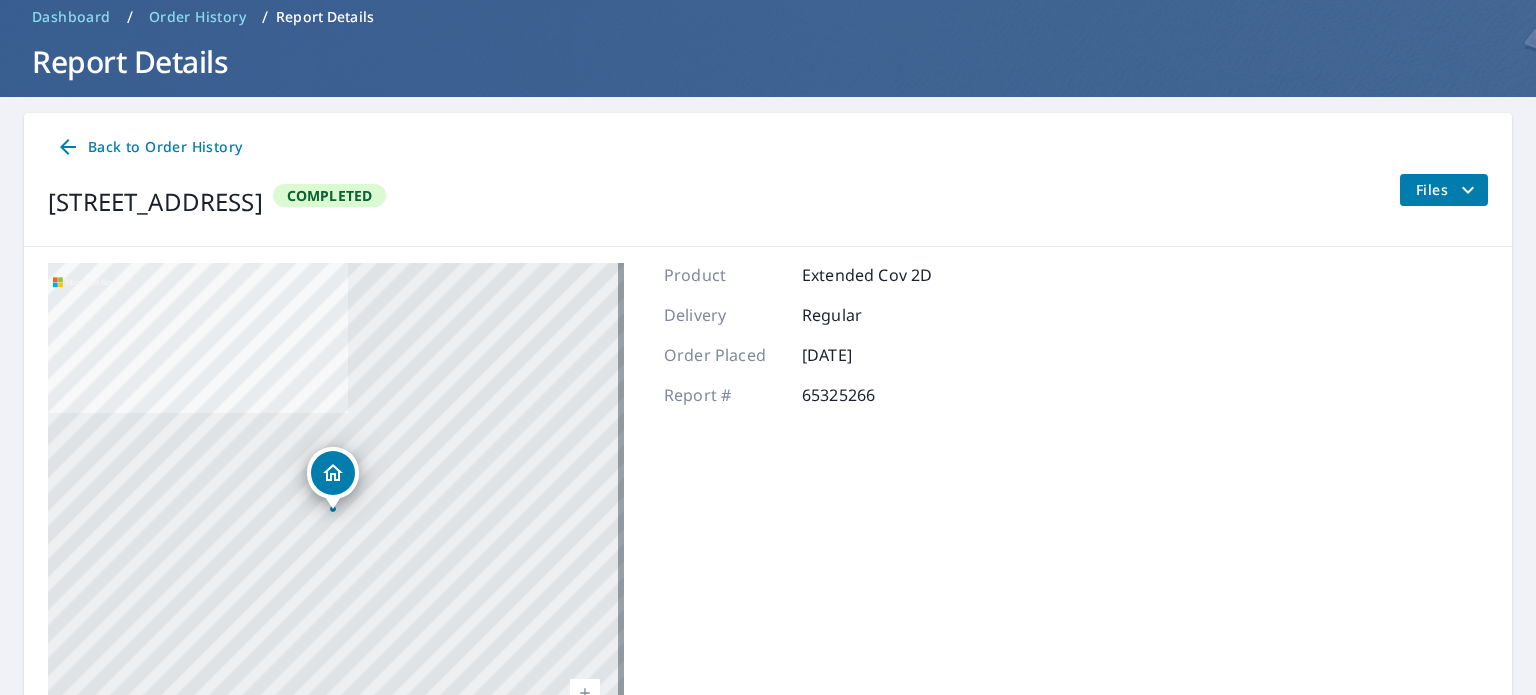 scroll, scrollTop: 0, scrollLeft: 0, axis: both 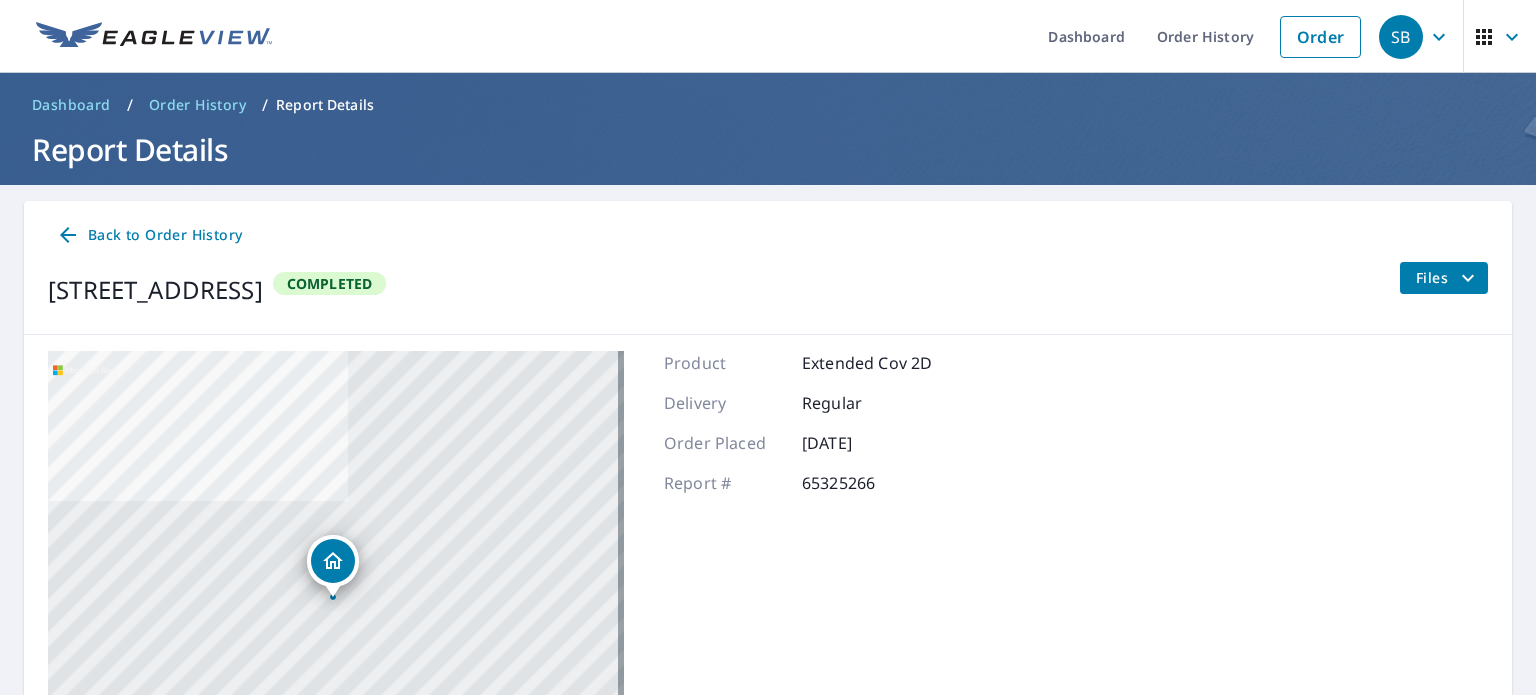 click 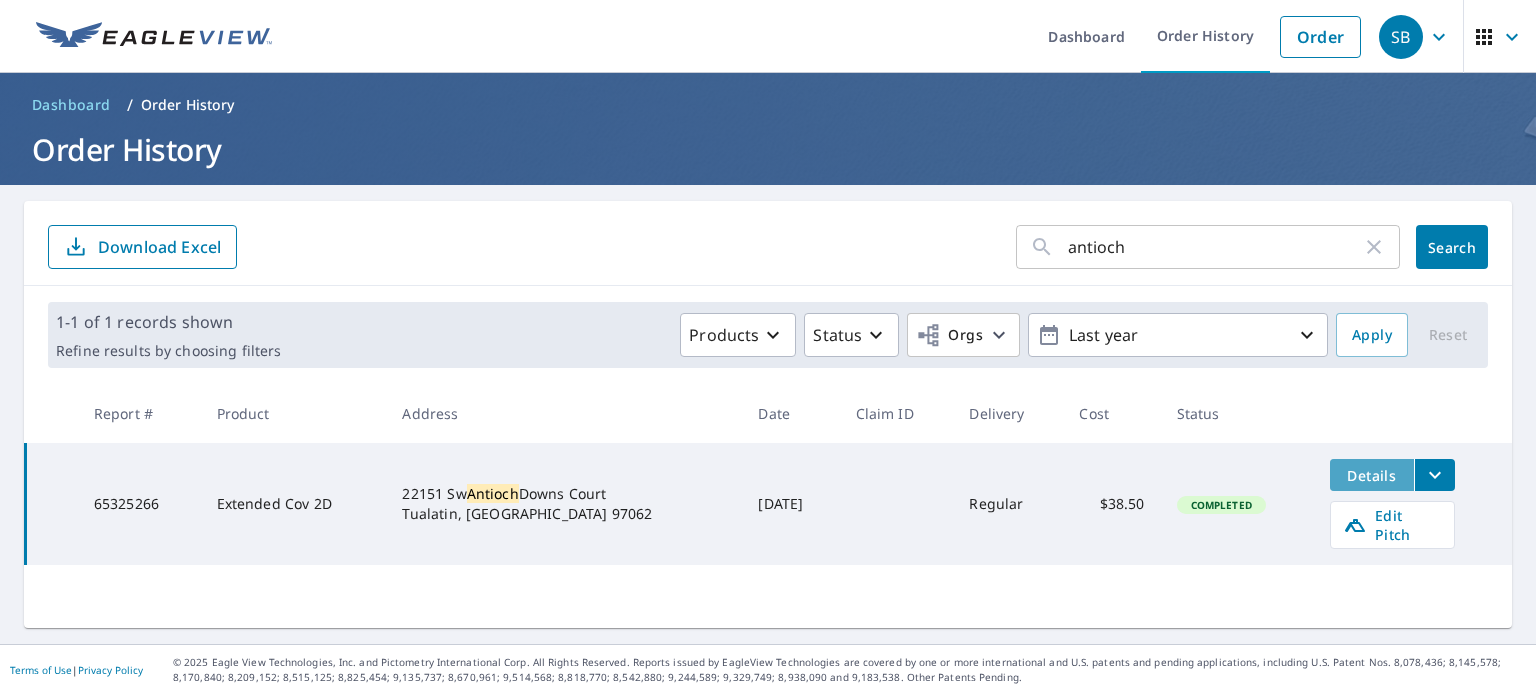 click on "Details" at bounding box center [1372, 475] 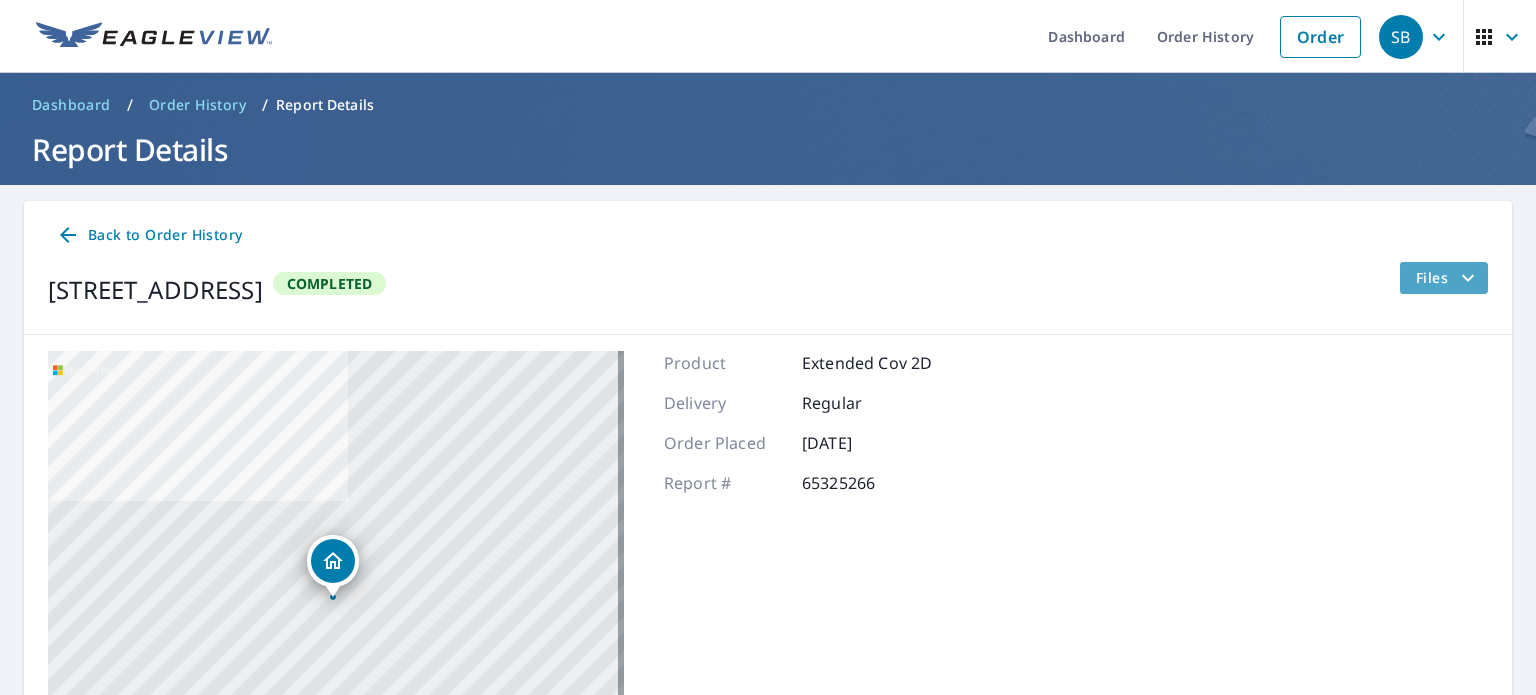click on "Files" at bounding box center (1448, 278) 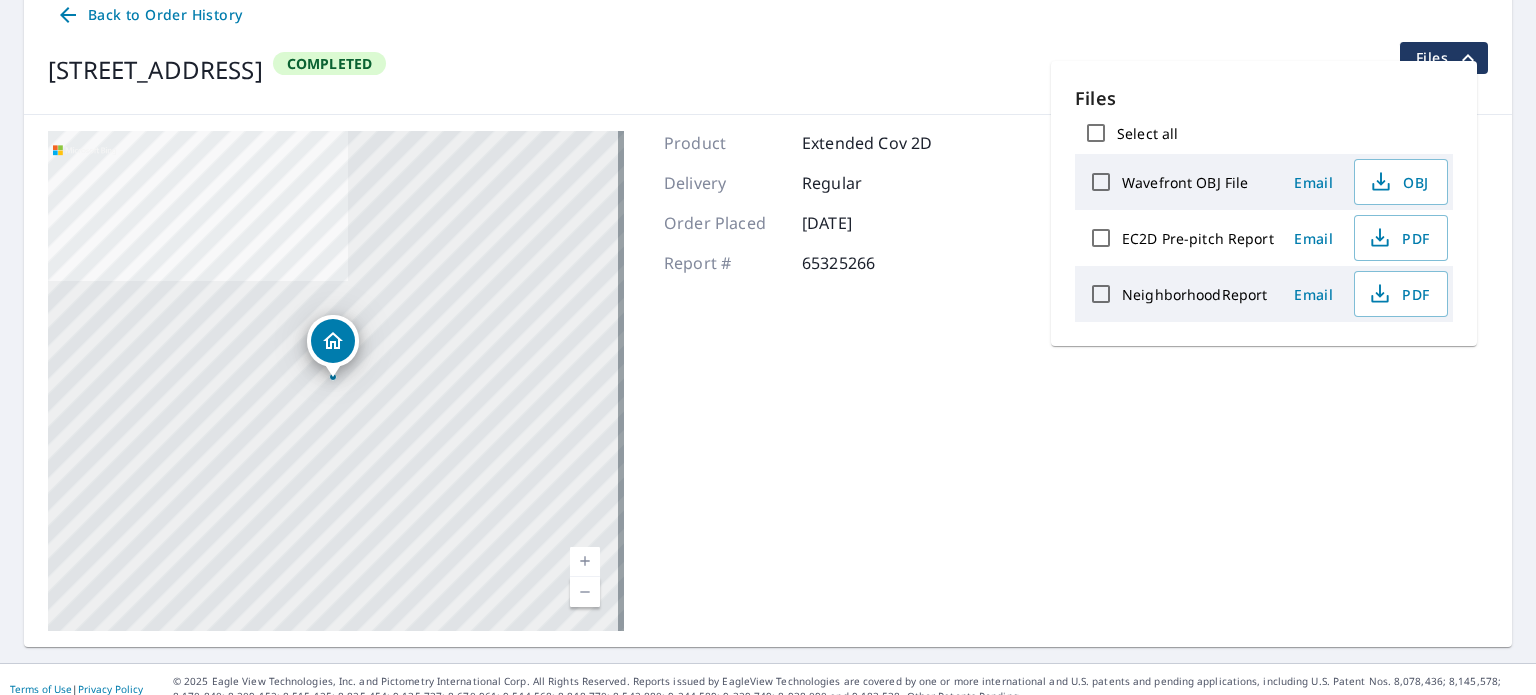 scroll, scrollTop: 237, scrollLeft: 0, axis: vertical 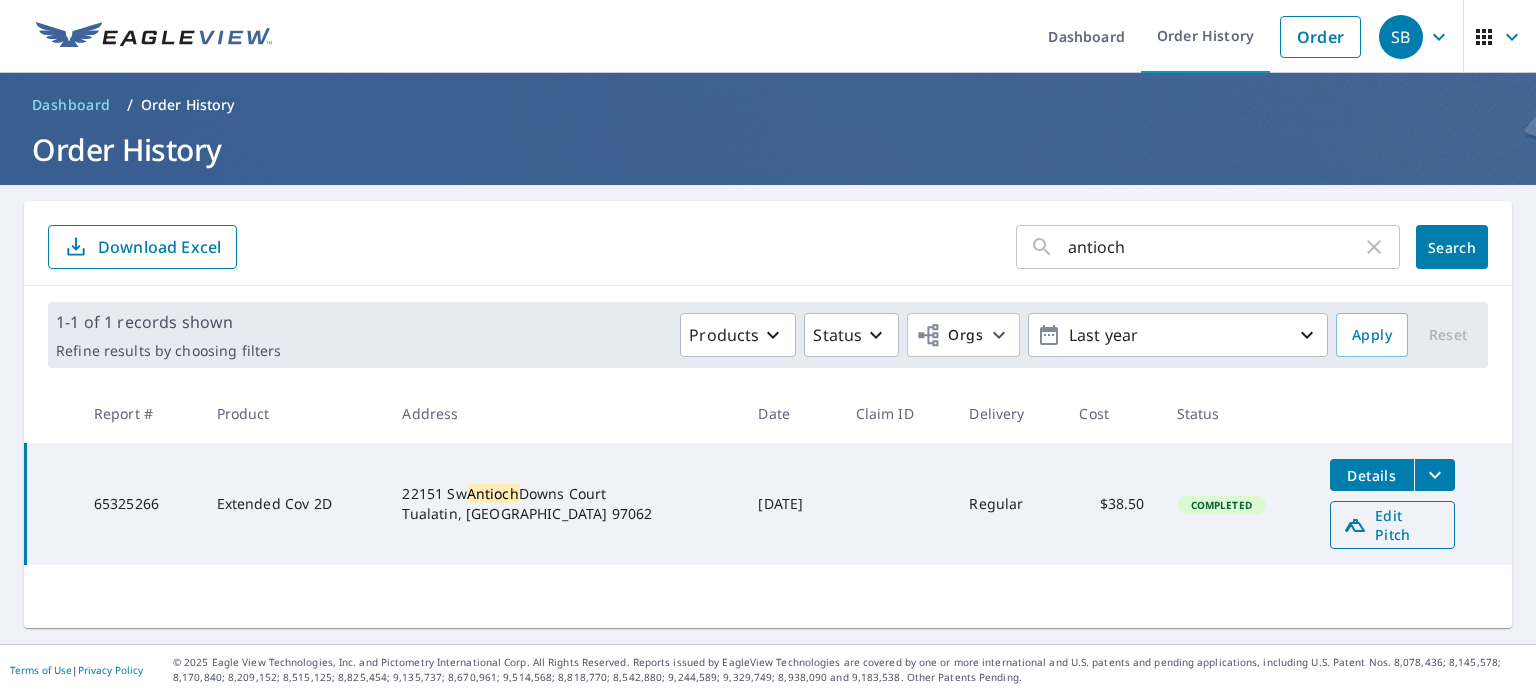 click on "Edit Pitch" at bounding box center [1392, 525] 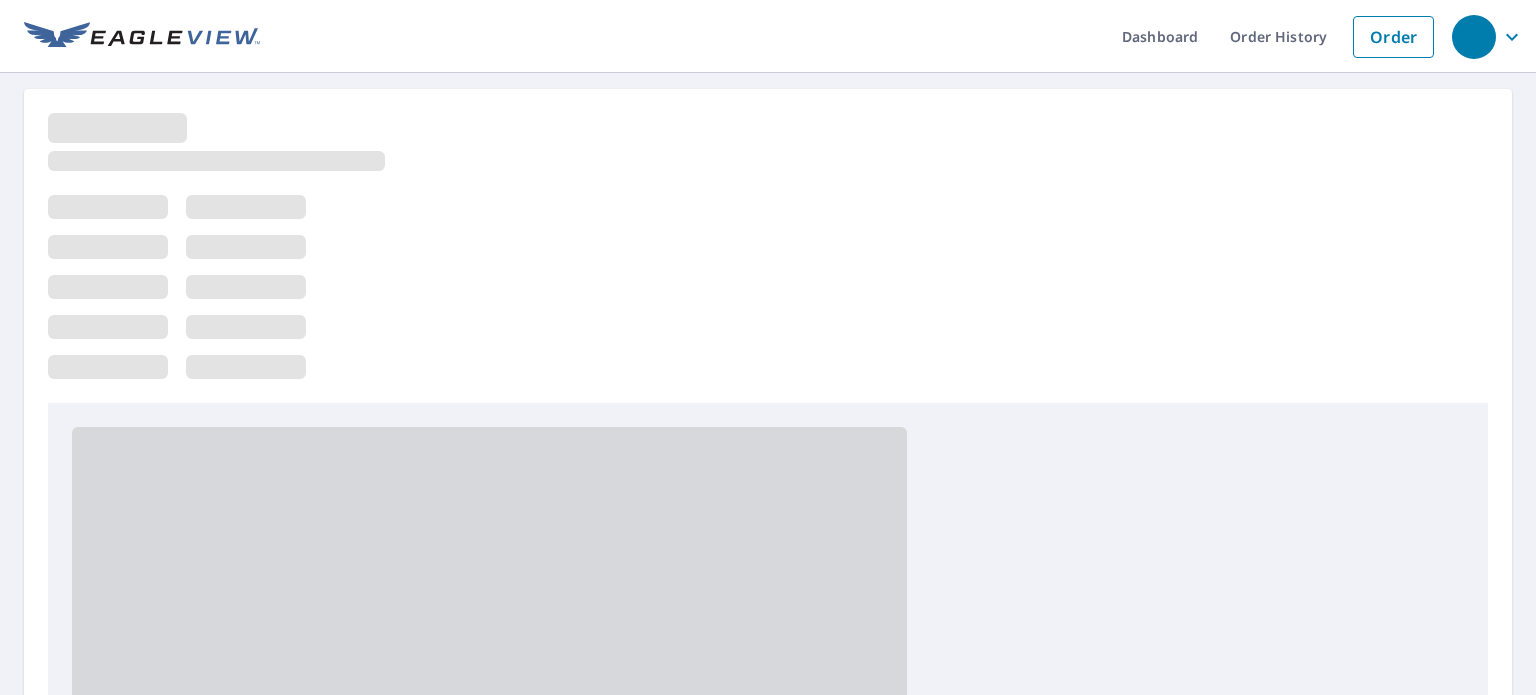 scroll, scrollTop: 0, scrollLeft: 0, axis: both 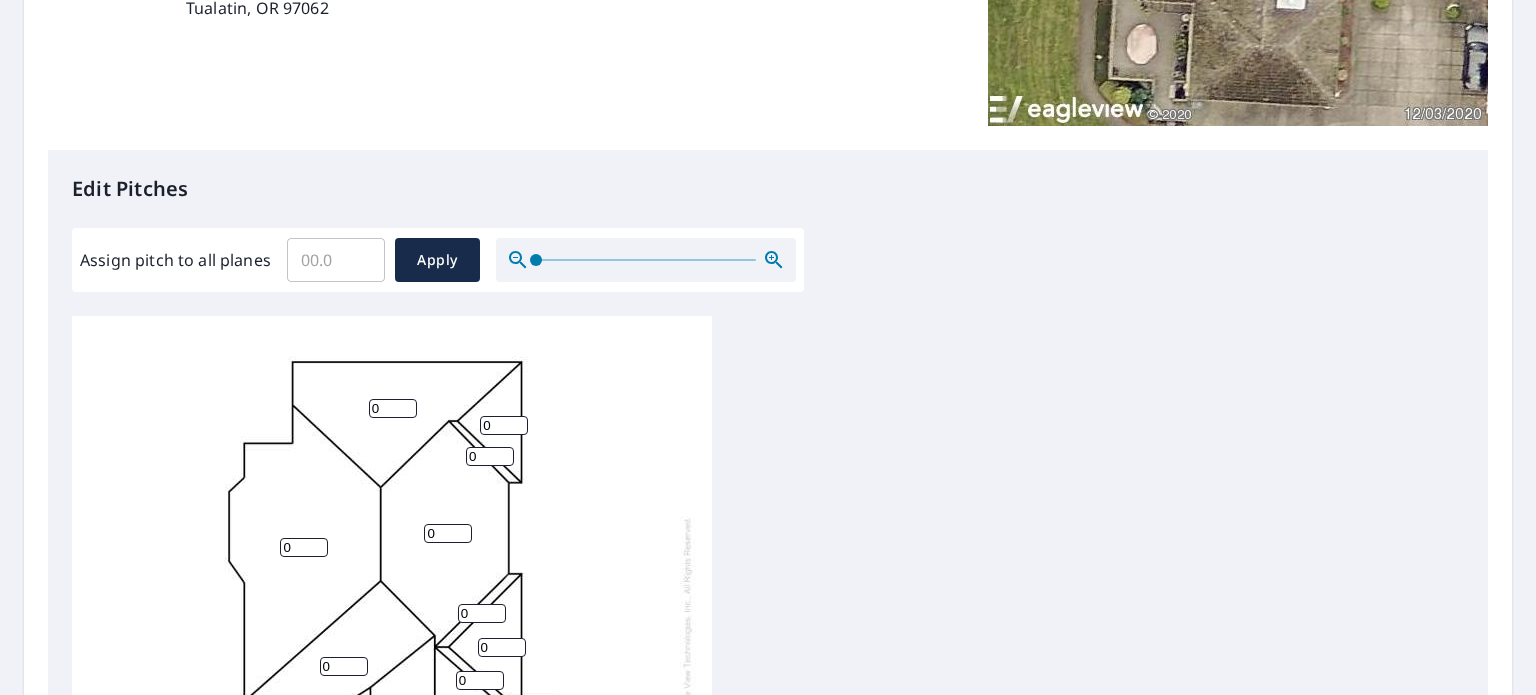 click on "Assign pitch to all planes" at bounding box center (336, 260) 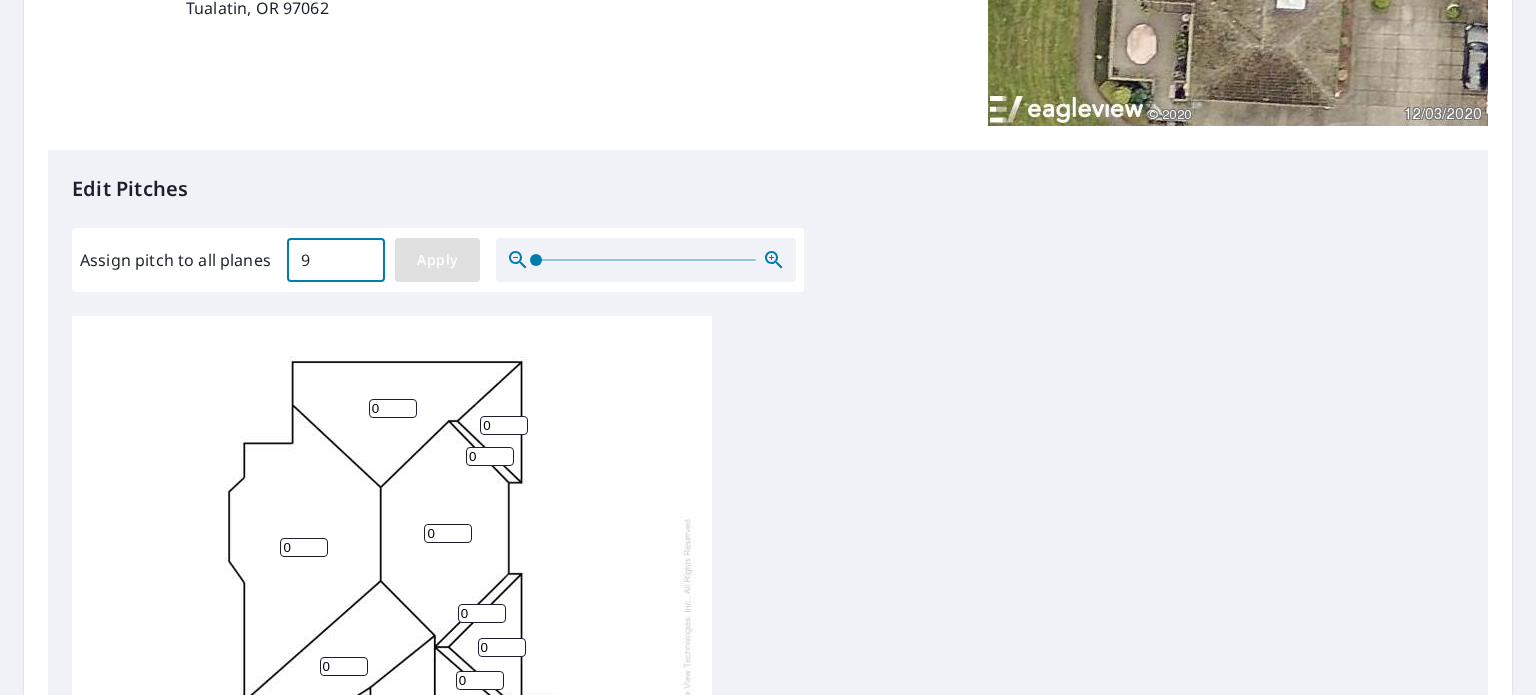 type on "9" 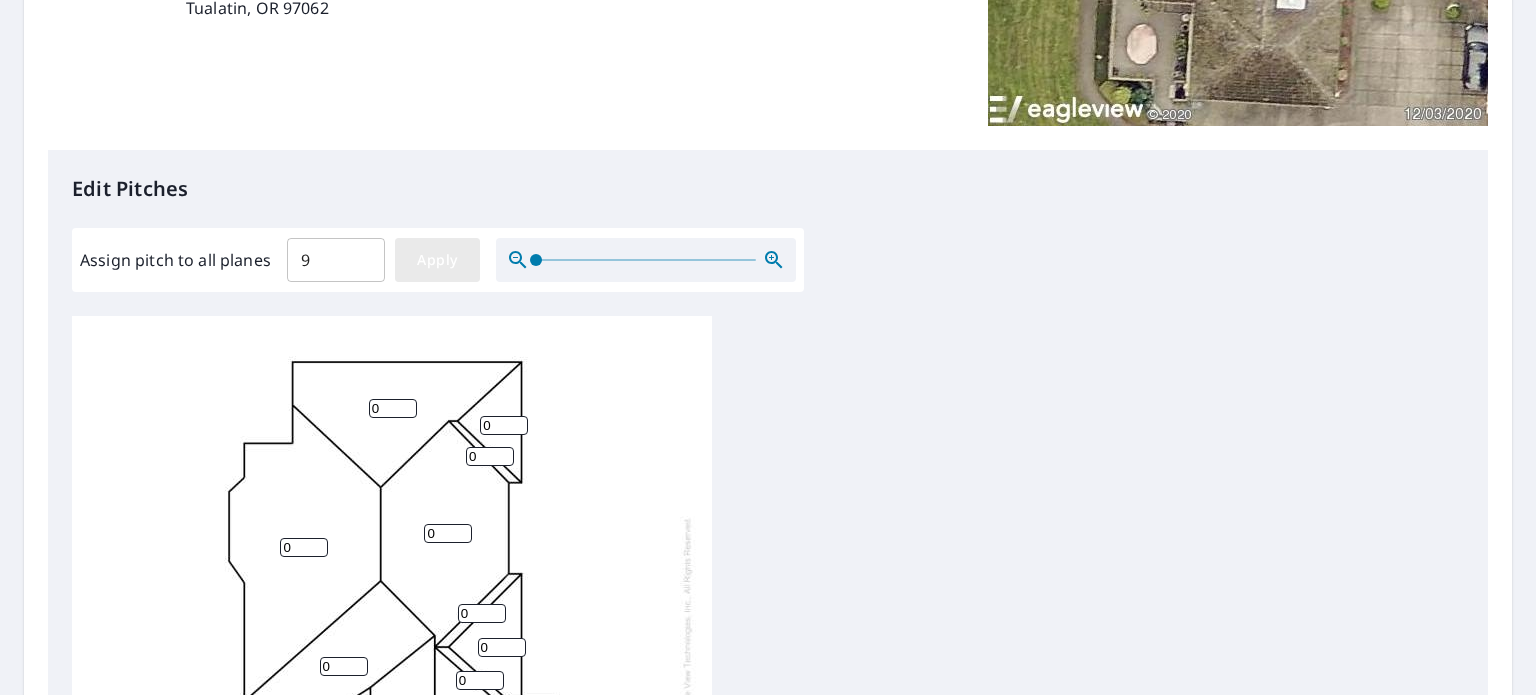 click on "Apply" at bounding box center (437, 260) 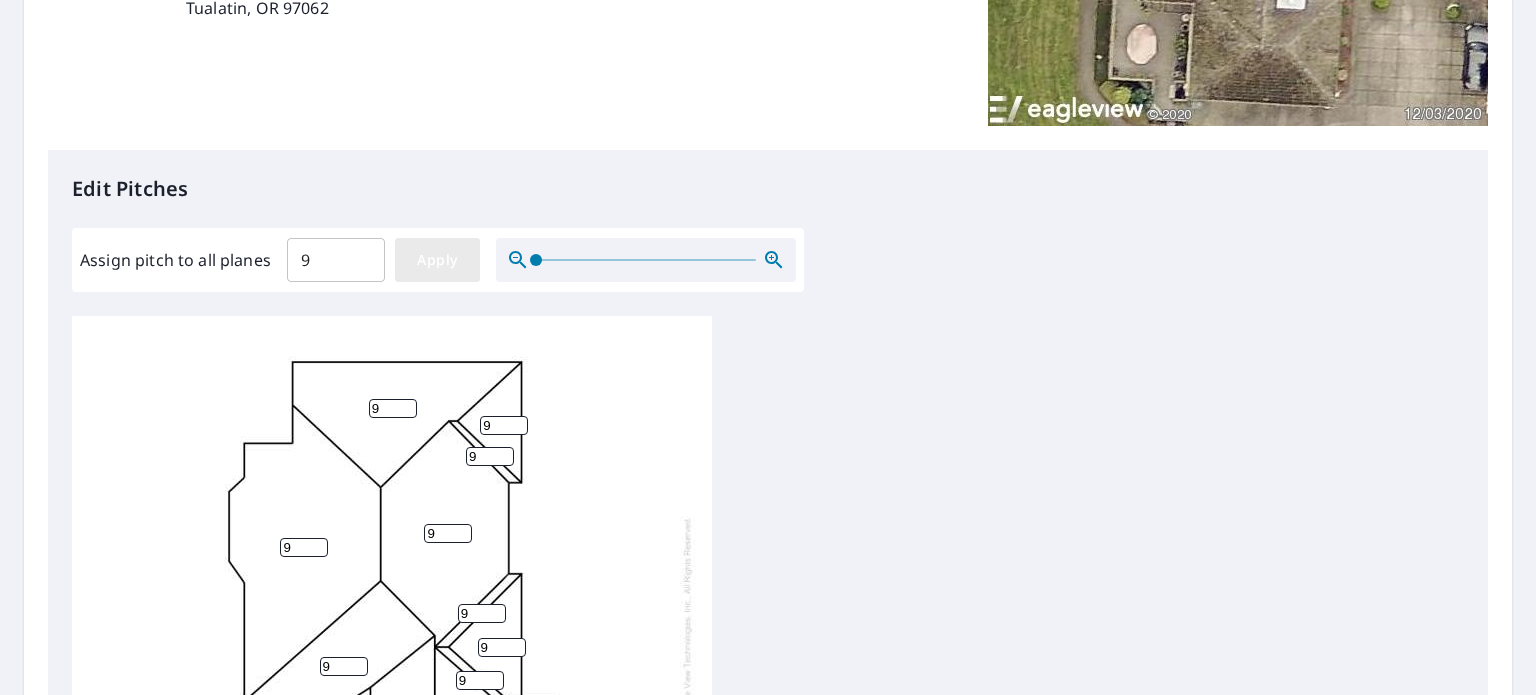 click on "Apply" at bounding box center (437, 260) 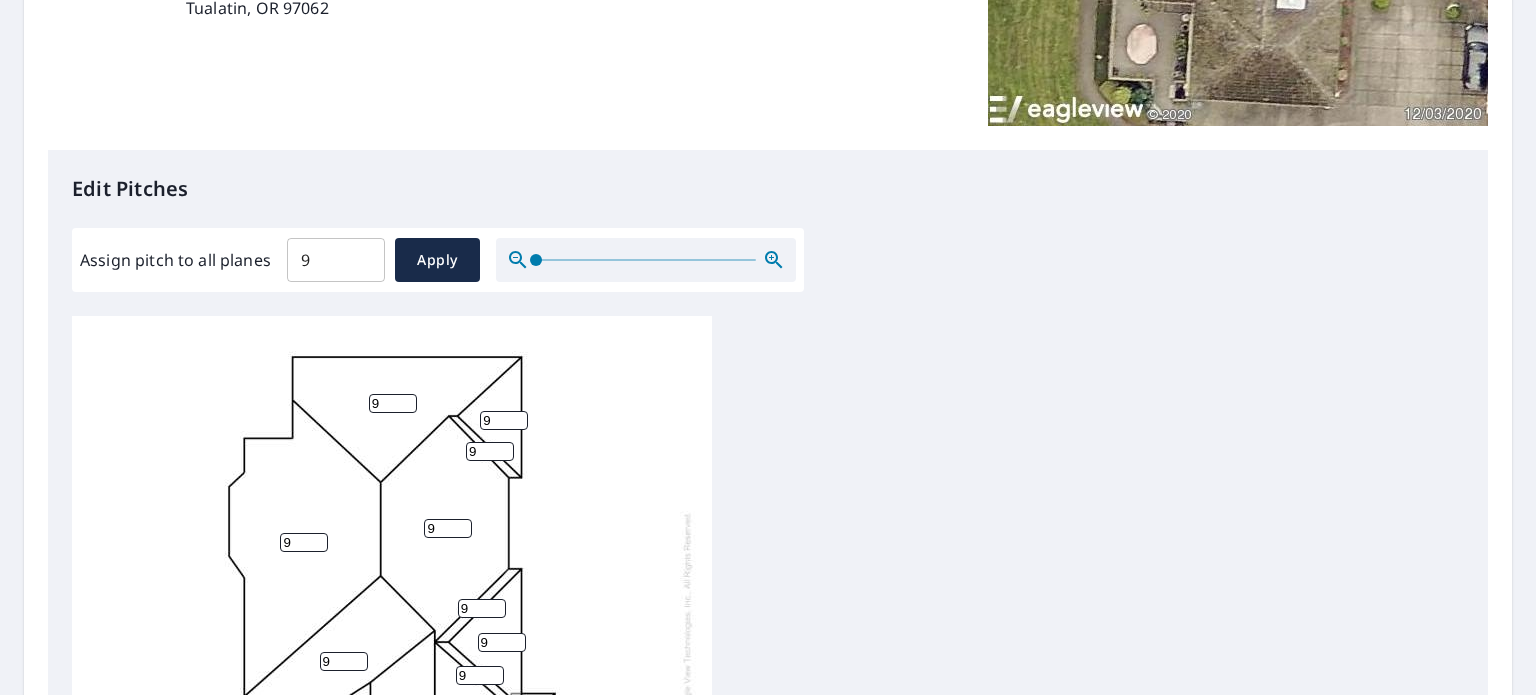 scroll, scrollTop: 20, scrollLeft: 0, axis: vertical 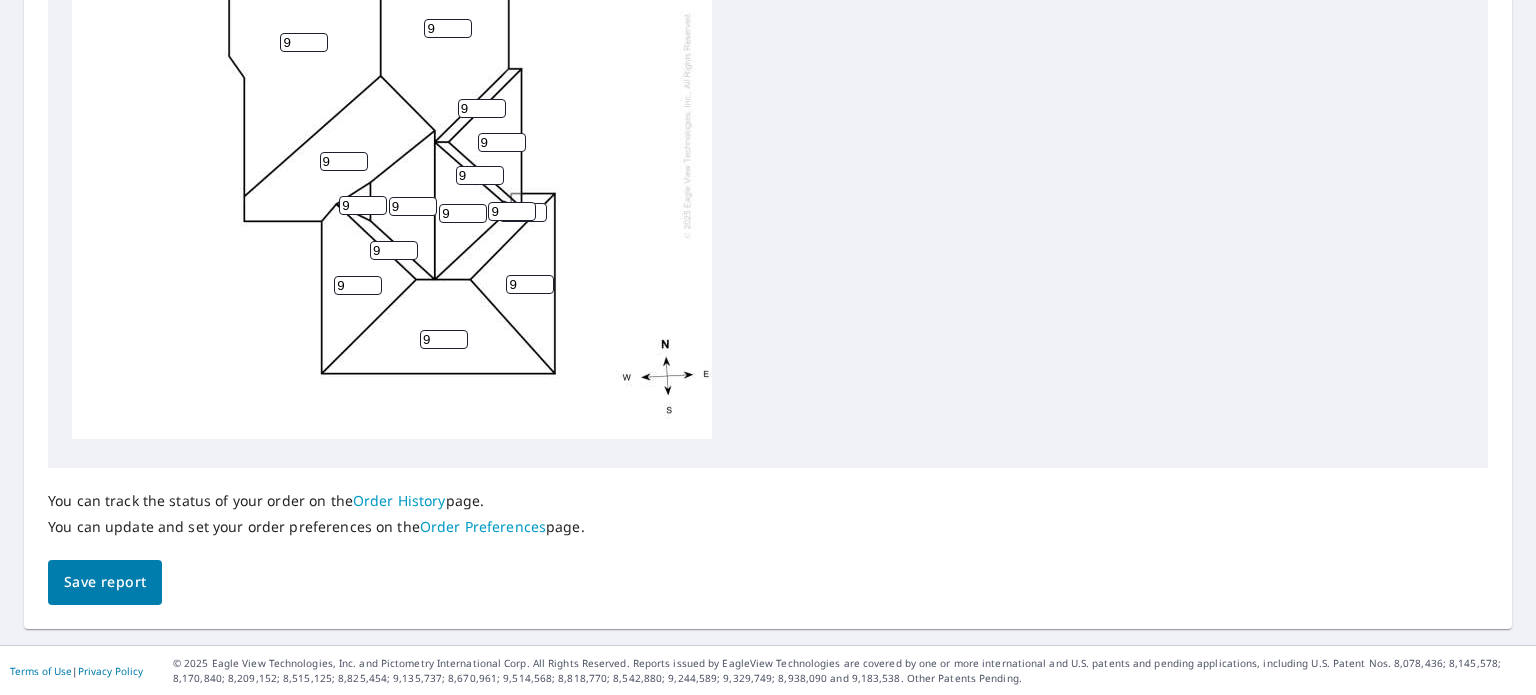 click on "Save report" at bounding box center [105, 582] 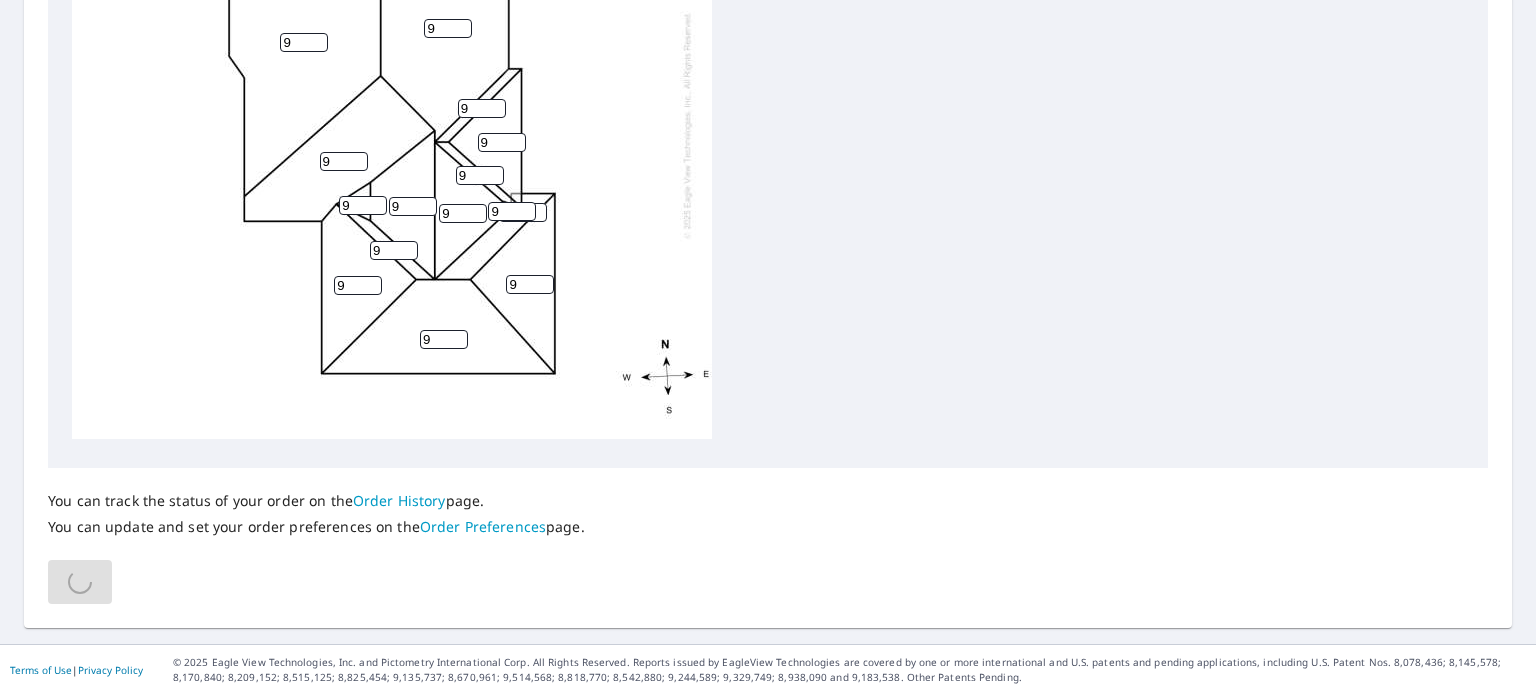 scroll, scrollTop: 886, scrollLeft: 0, axis: vertical 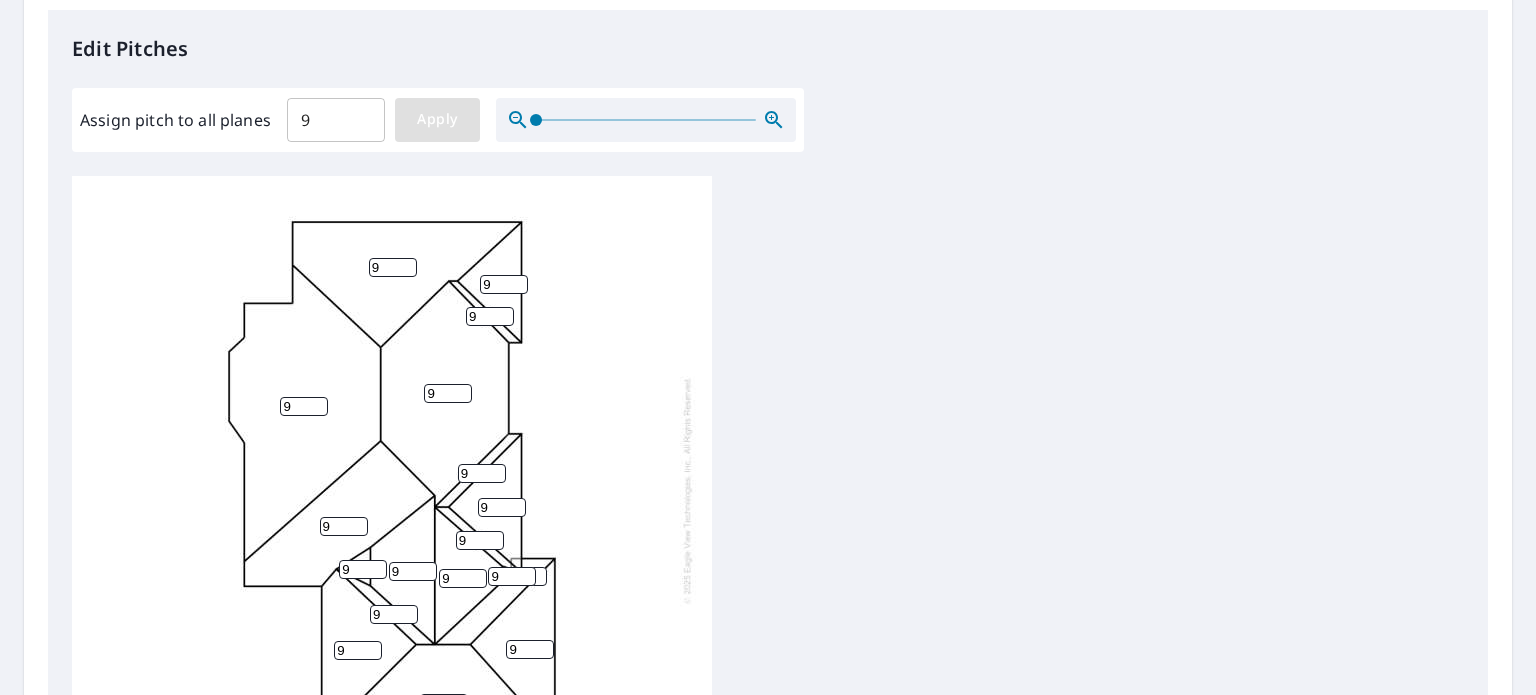 click on "Apply" at bounding box center [437, 119] 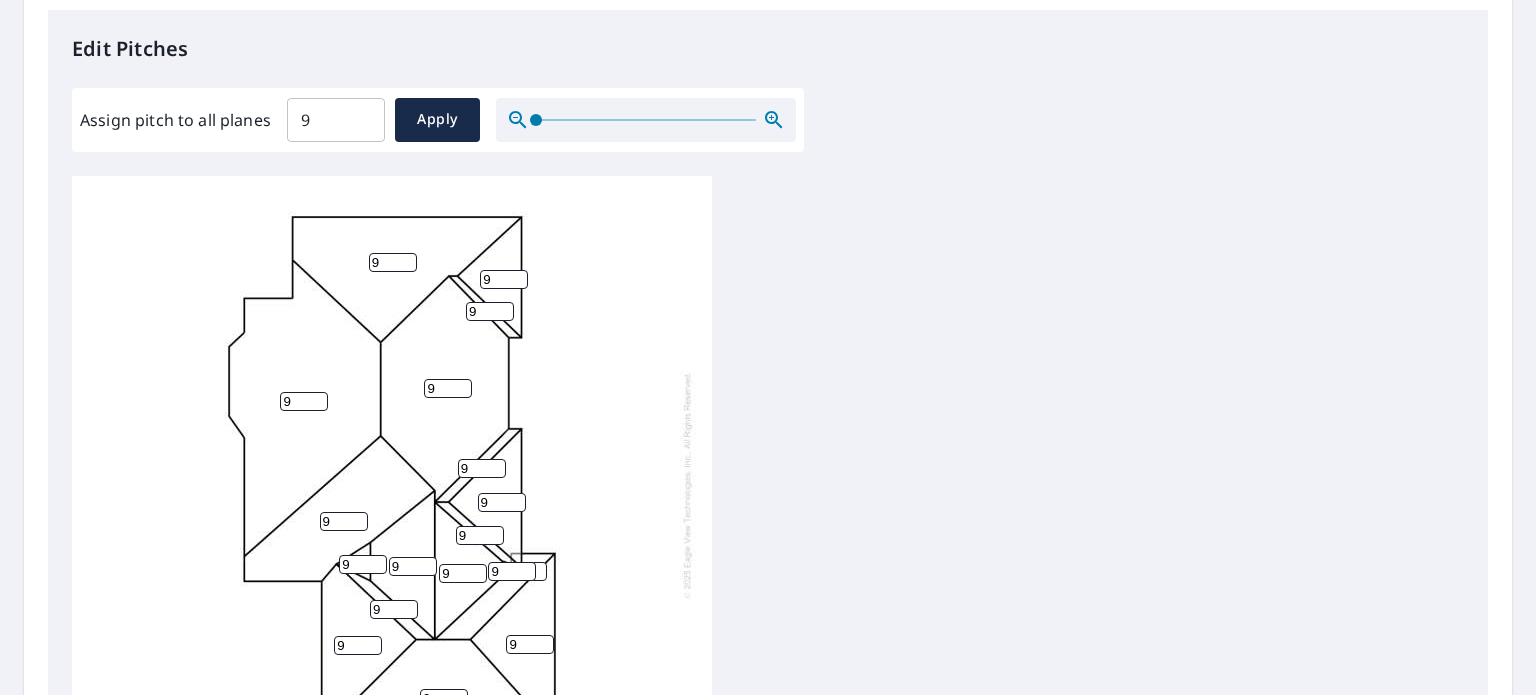 scroll, scrollTop: 20, scrollLeft: 0, axis: vertical 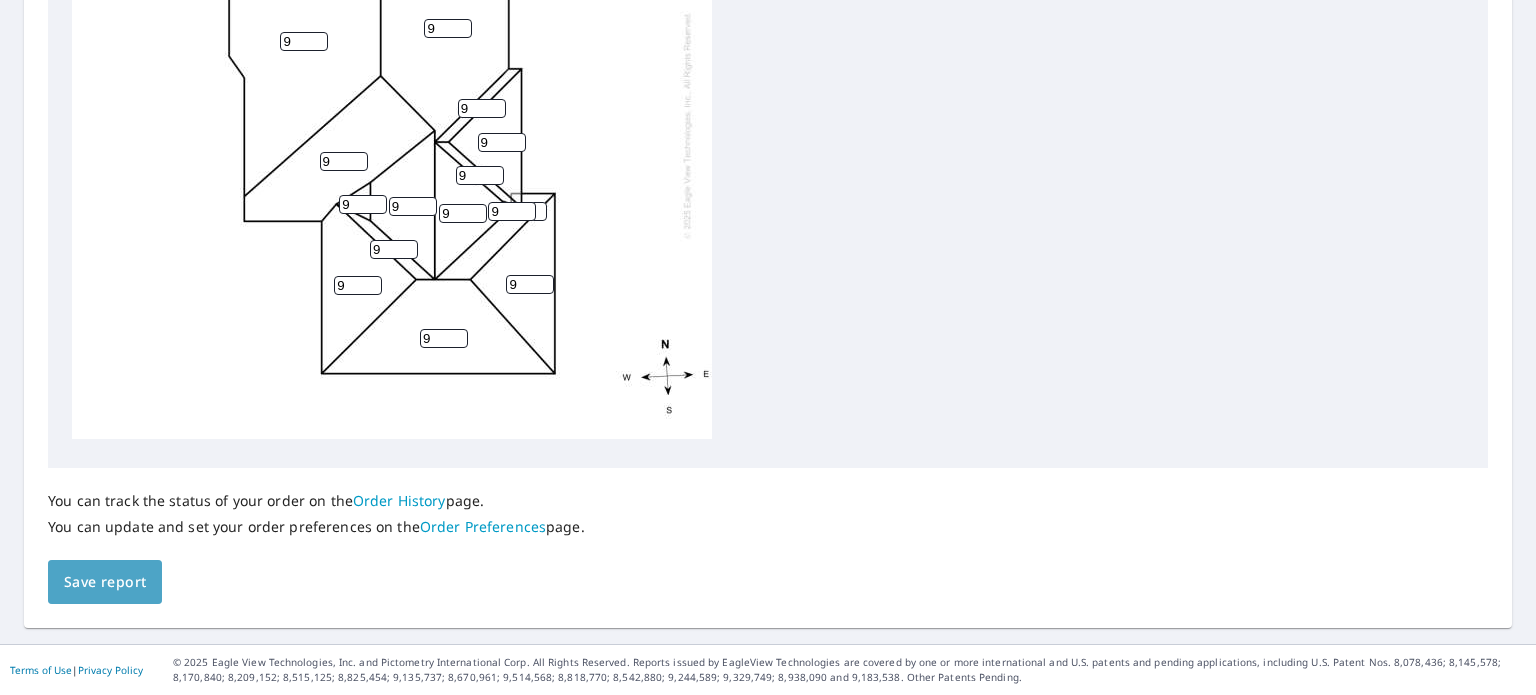 click on "Save report" at bounding box center [105, 582] 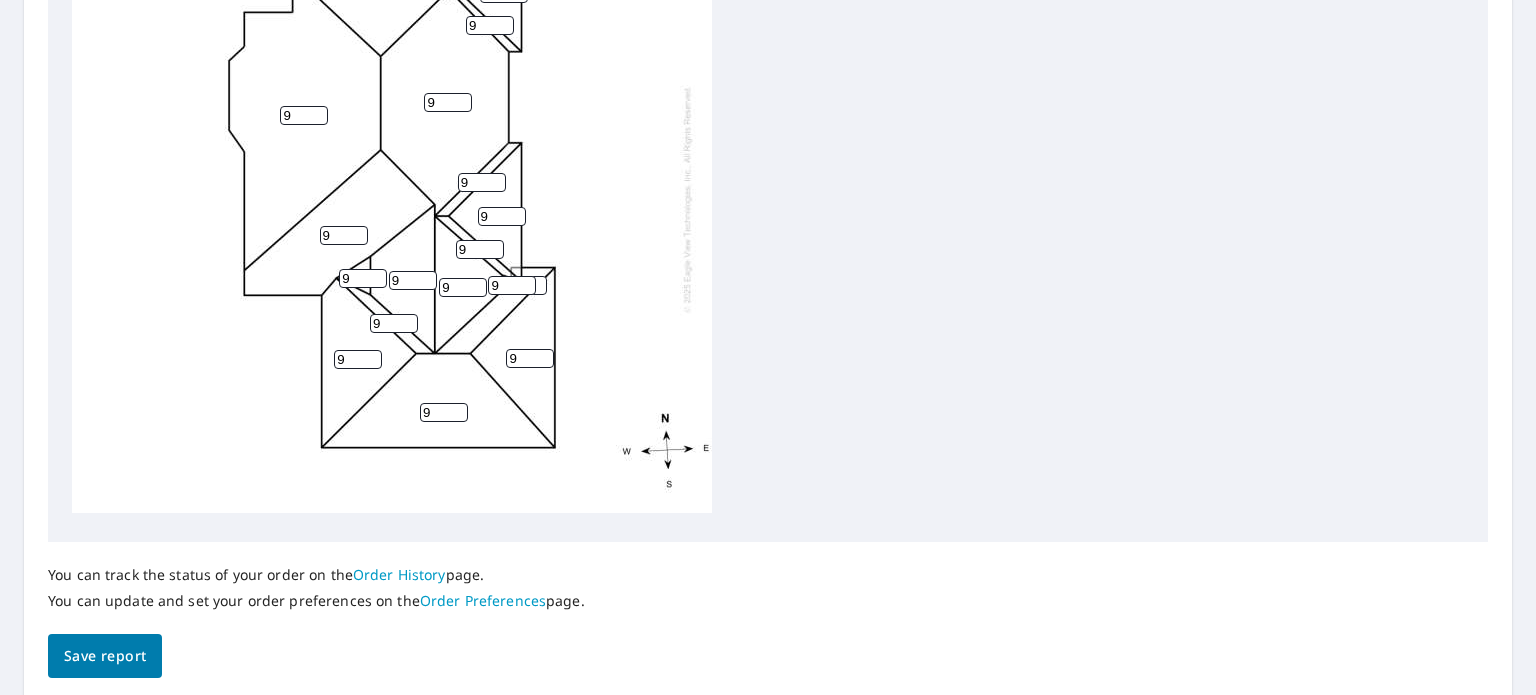 scroll, scrollTop: 0, scrollLeft: 0, axis: both 